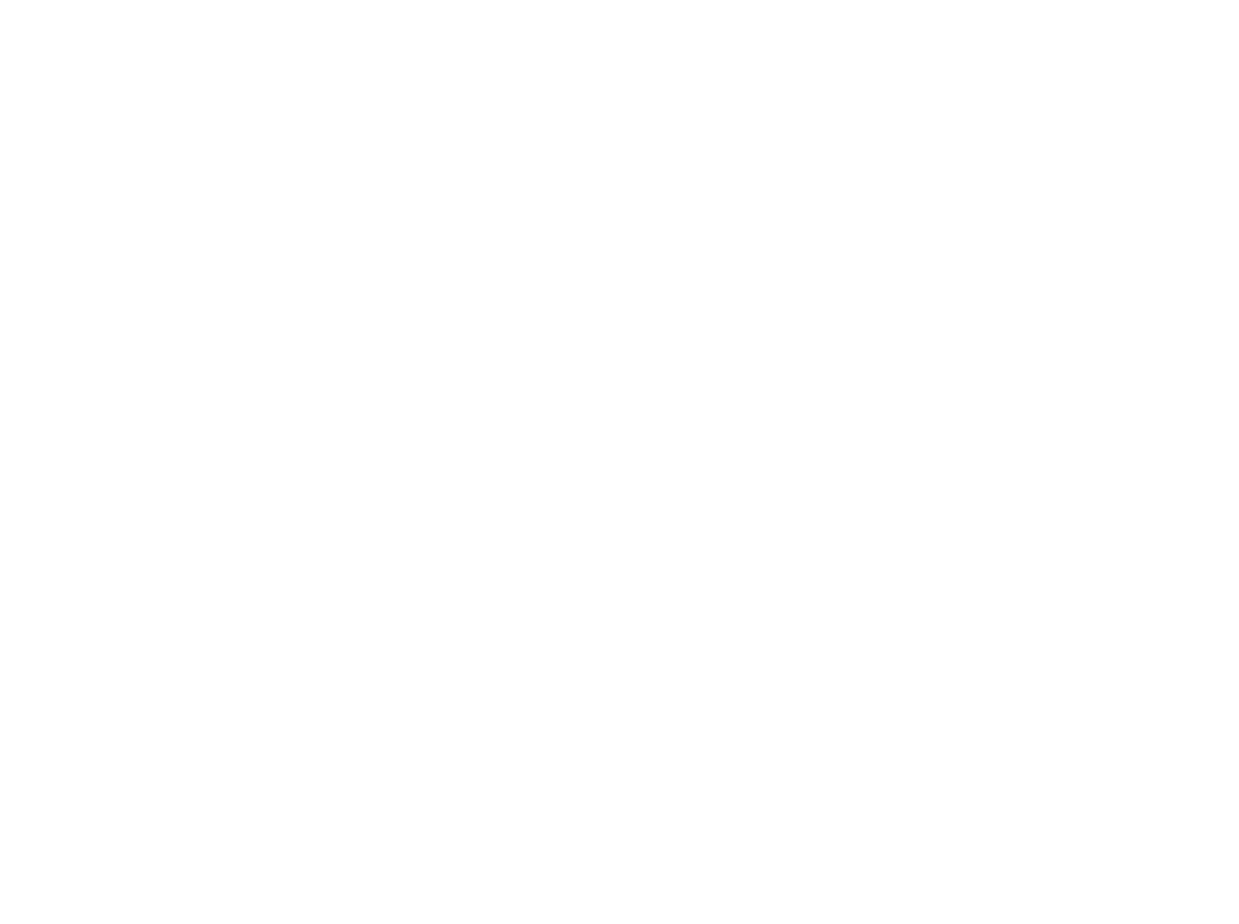 scroll, scrollTop: 0, scrollLeft: 0, axis: both 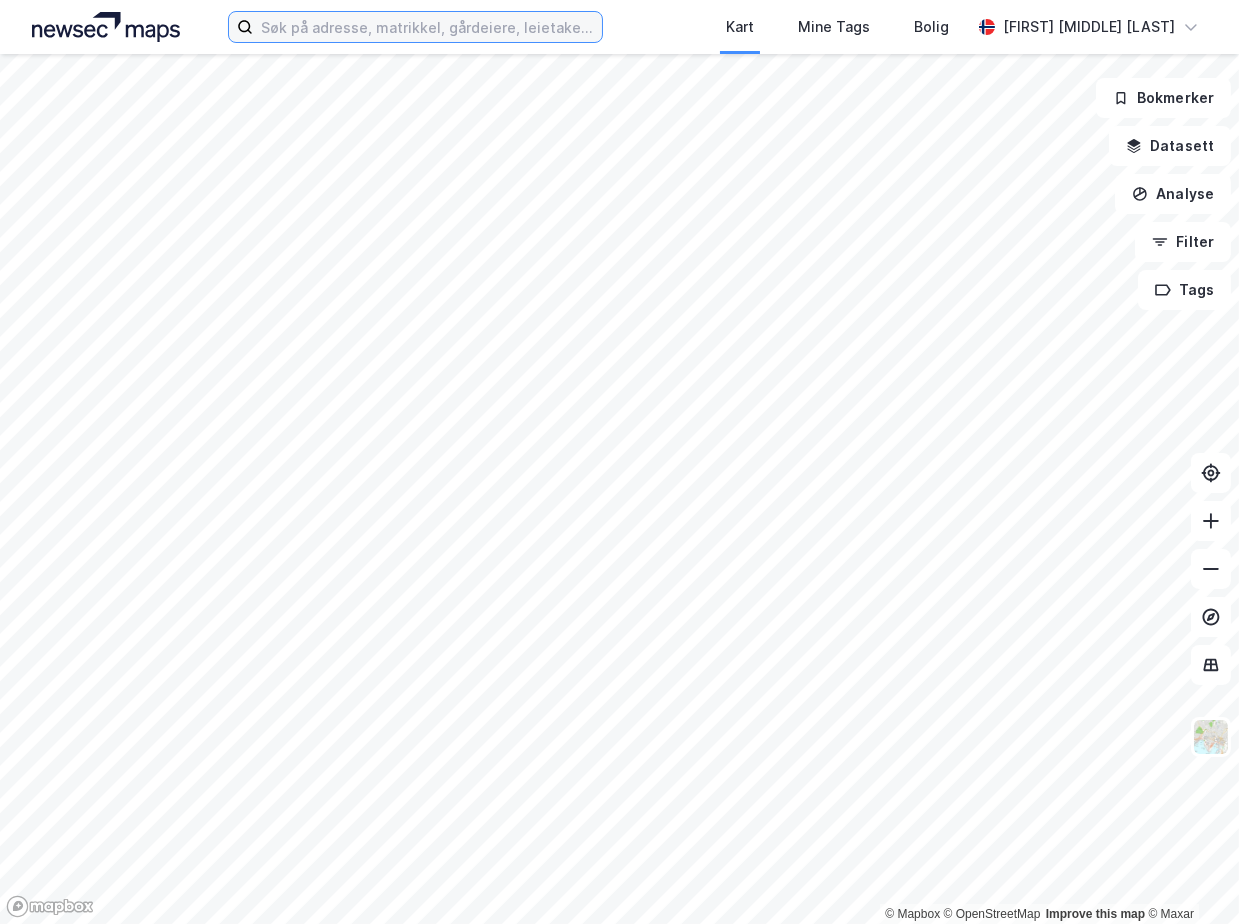 click at bounding box center (427, 27) 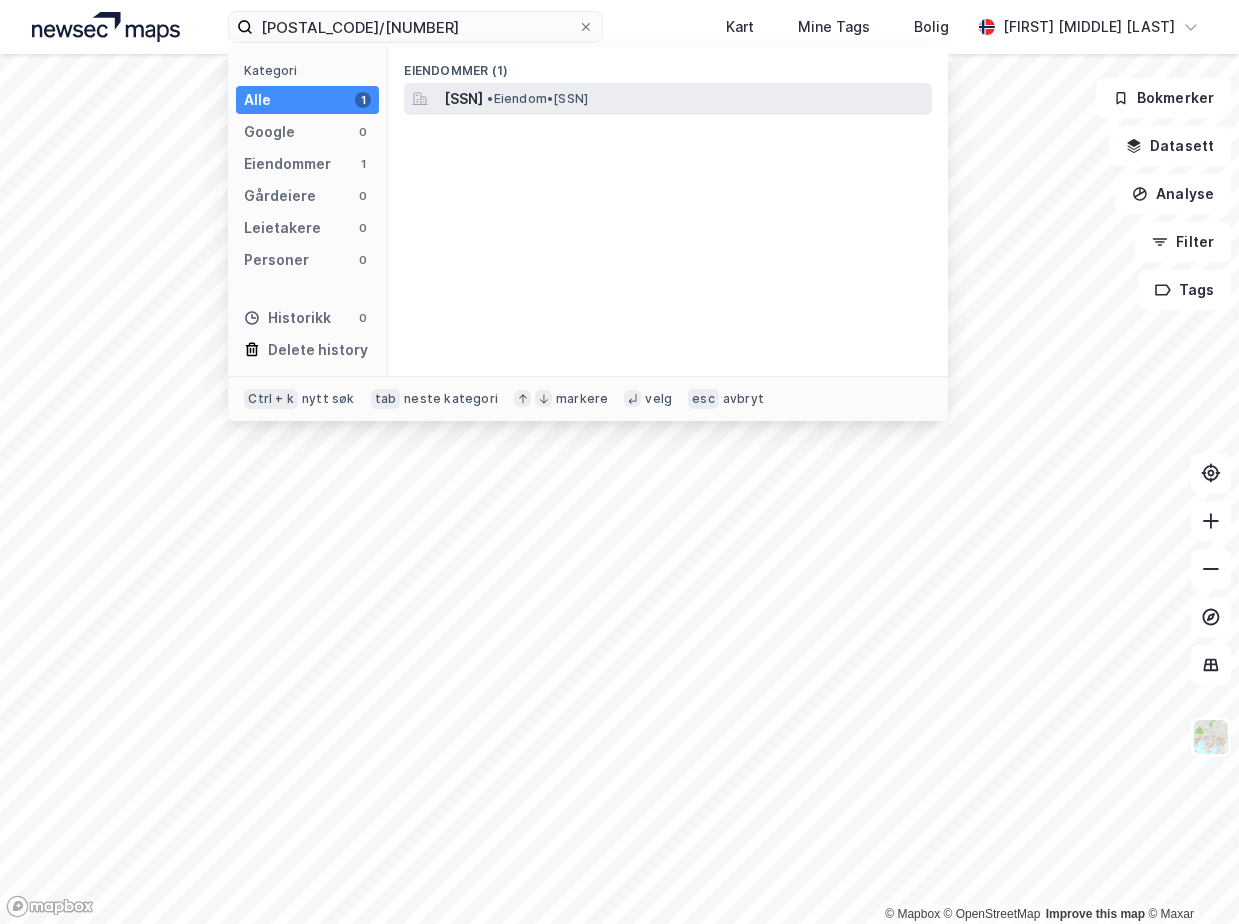 click on "[SSN]" at bounding box center [463, 99] 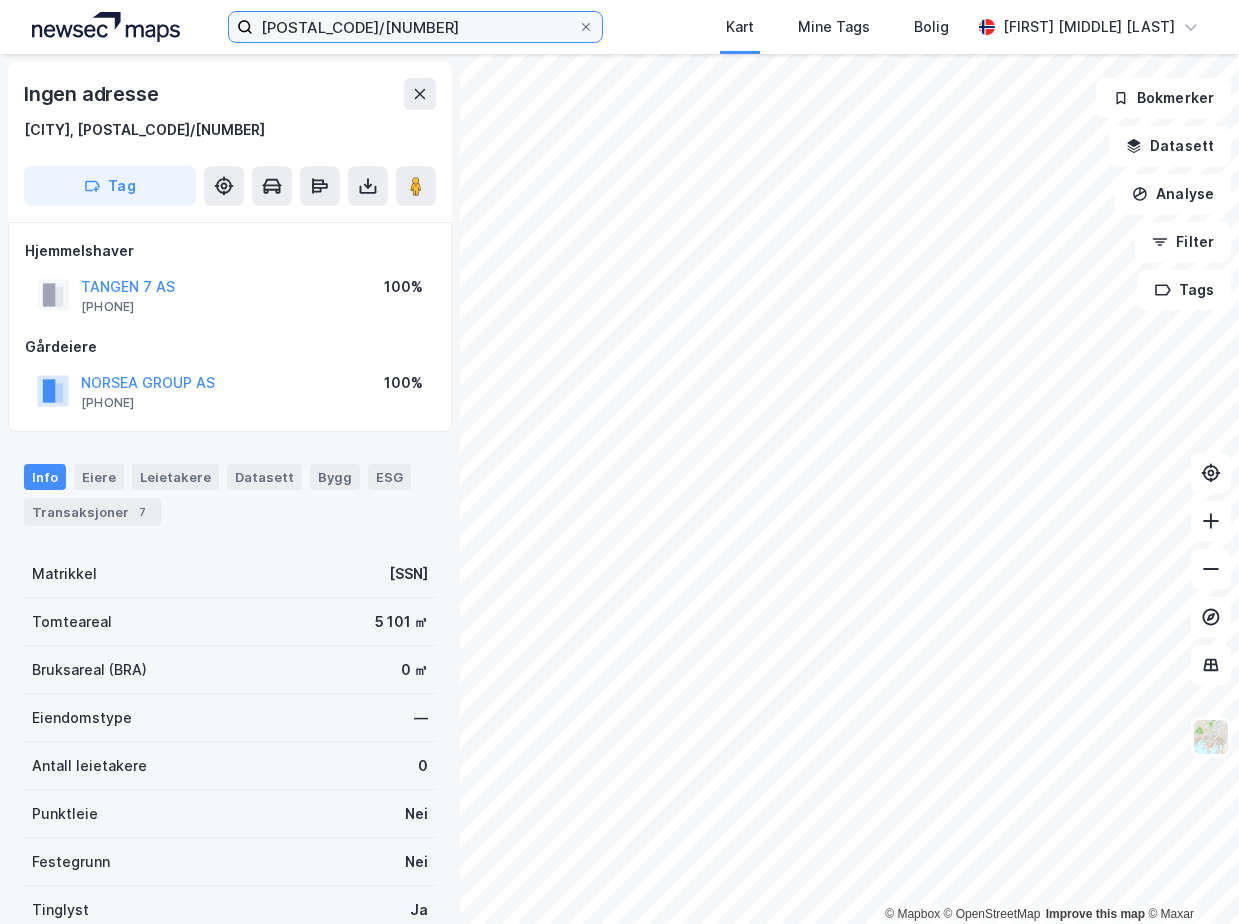click on "[POSTAL_CODE]/[NUMBER]" at bounding box center (415, 27) 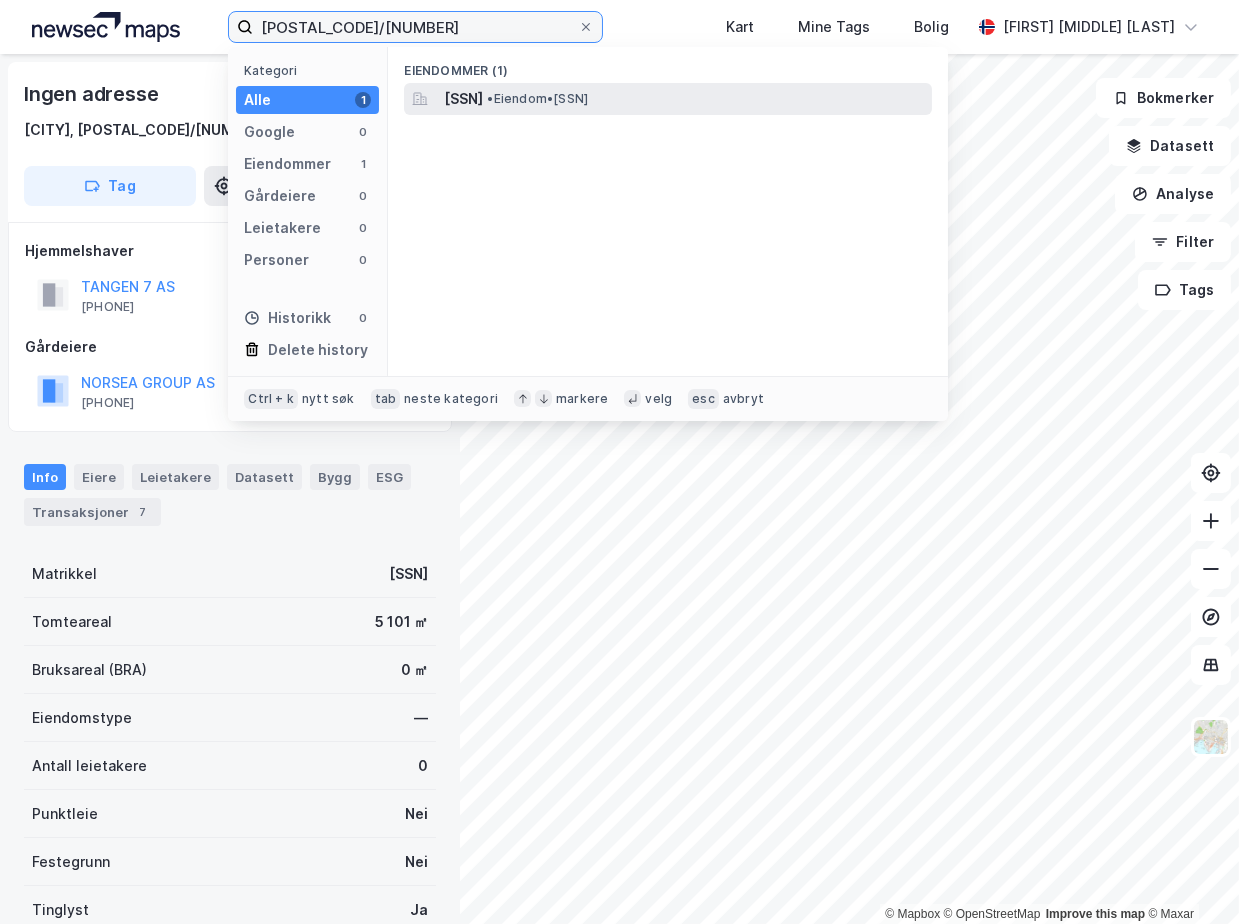 type on "[POSTAL_CODE]/[NUMBER]" 